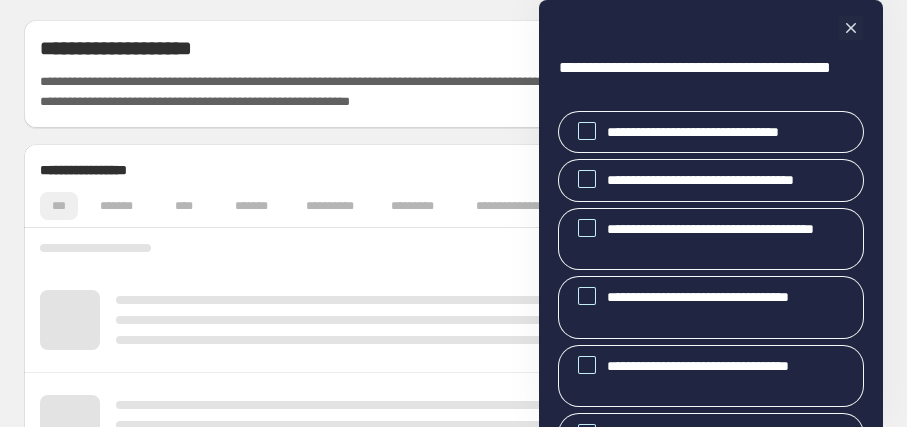 scroll, scrollTop: 0, scrollLeft: 0, axis: both 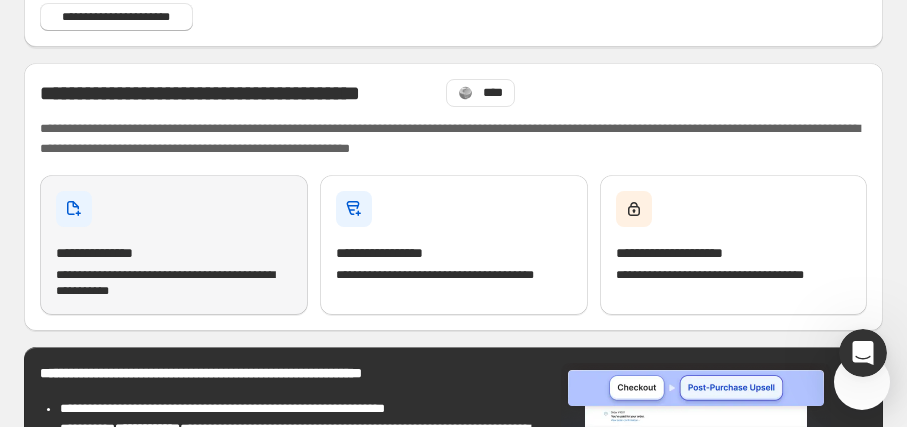 click at bounding box center (74, 209) 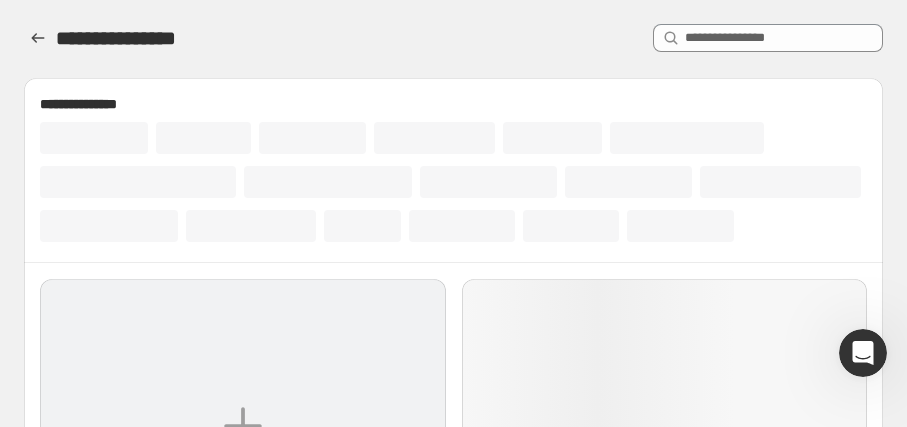 scroll, scrollTop: 0, scrollLeft: 0, axis: both 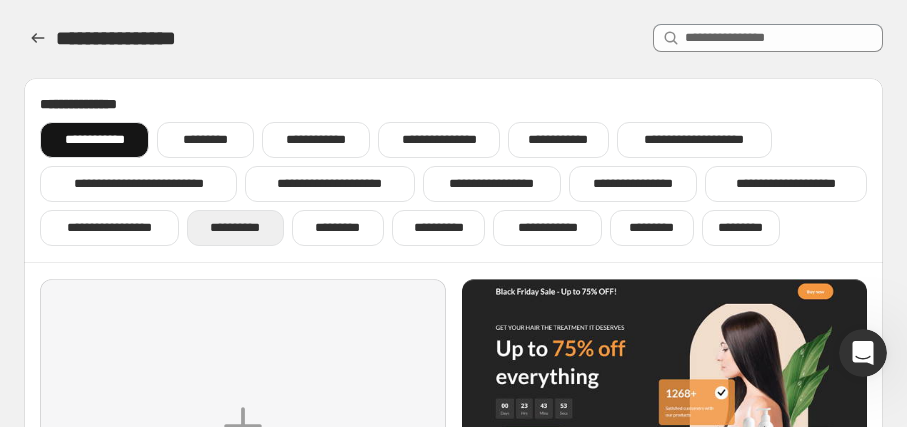 click on "**********" at bounding box center (235, 228) 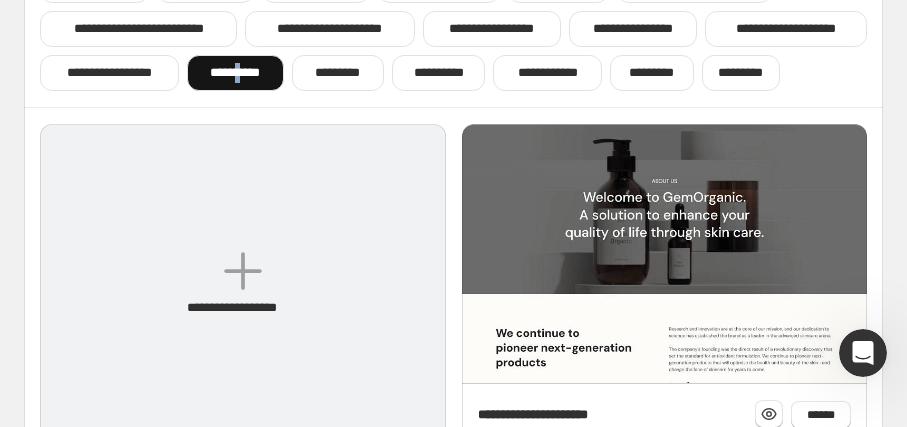scroll, scrollTop: 70, scrollLeft: 0, axis: vertical 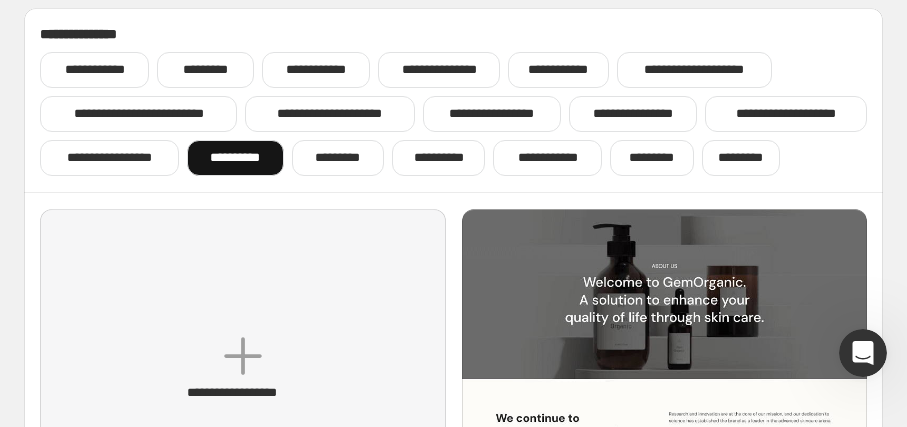 click on "**********" at bounding box center (235, 158) 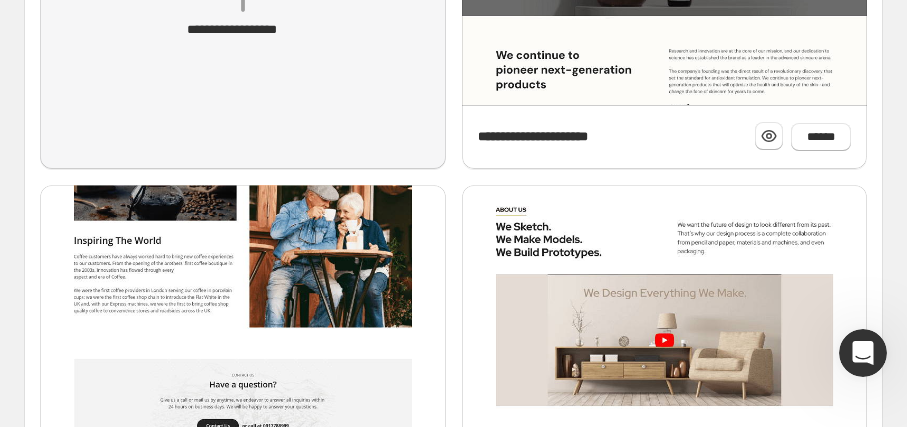 scroll, scrollTop: 455, scrollLeft: 0, axis: vertical 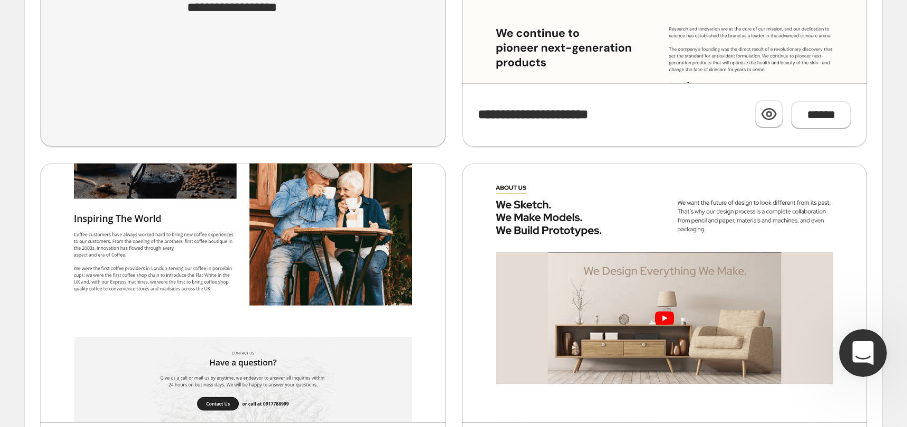 click at bounding box center (243, -129) 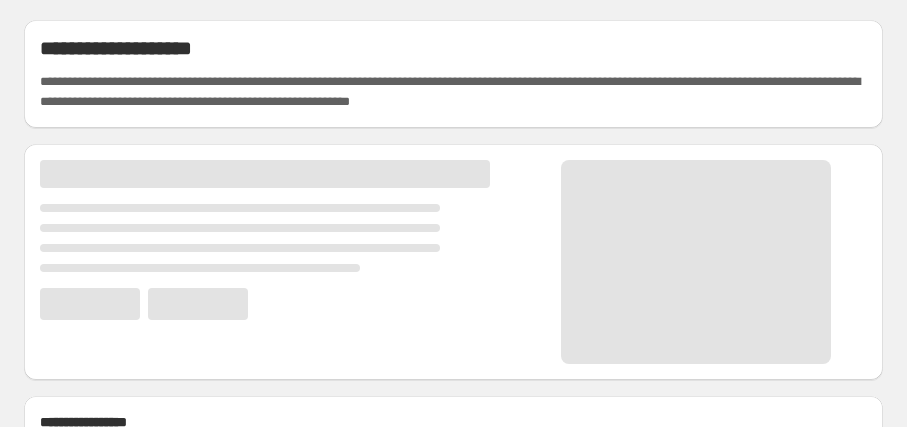 scroll, scrollTop: 0, scrollLeft: 0, axis: both 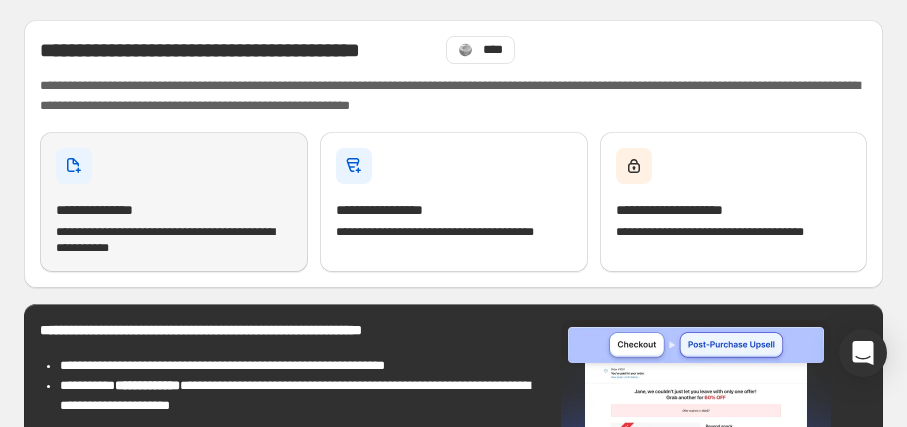 click on "**********" at bounding box center [174, 240] 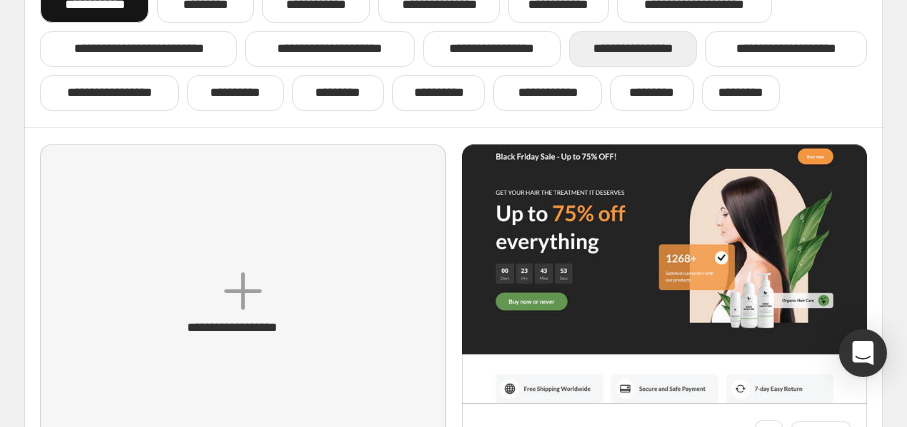 scroll, scrollTop: 0, scrollLeft: 0, axis: both 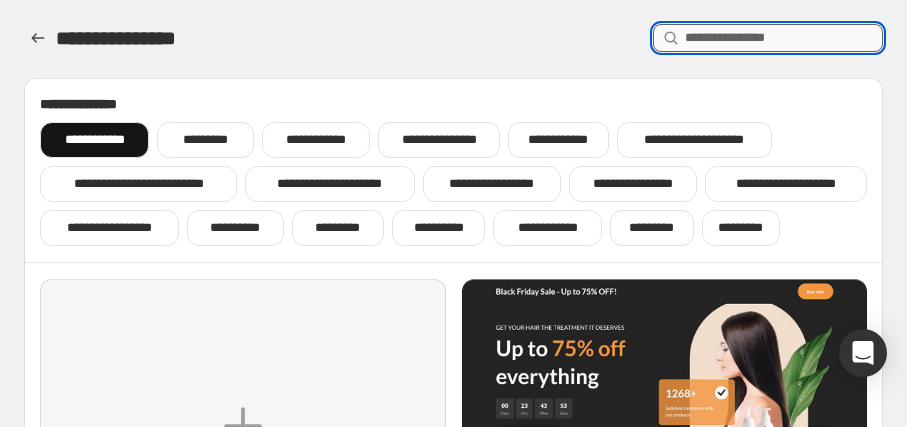 click at bounding box center (784, 38) 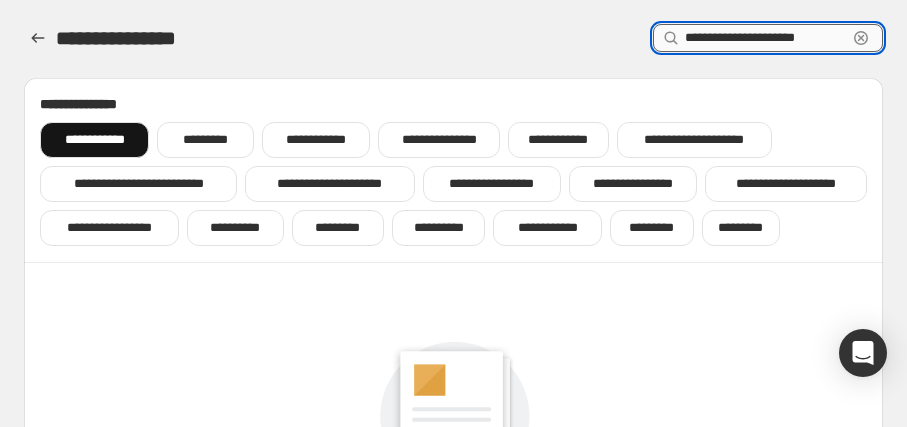 type on "**********" 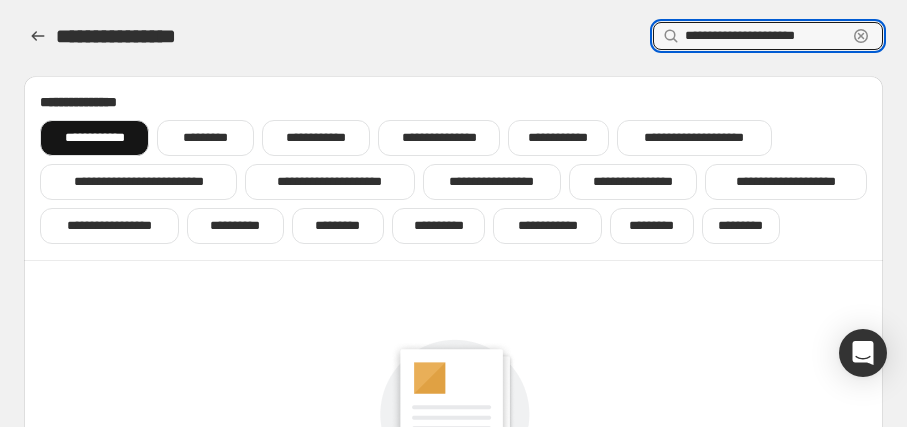 scroll, scrollTop: 0, scrollLeft: 0, axis: both 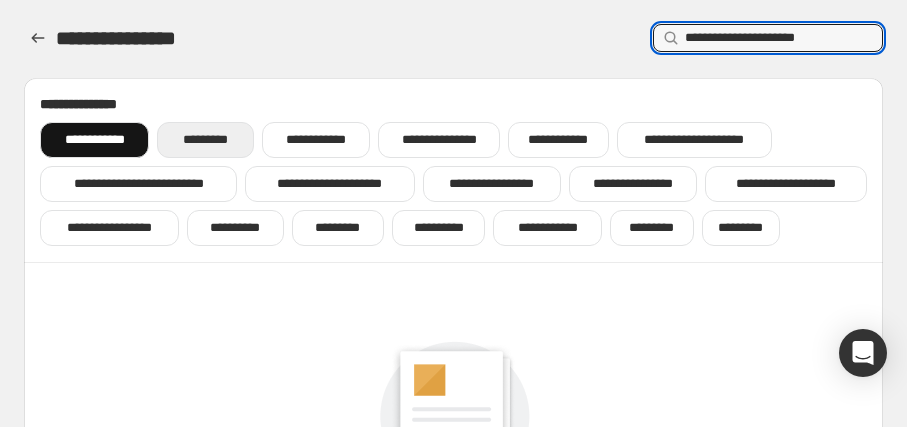 click on "*********" at bounding box center (205, 140) 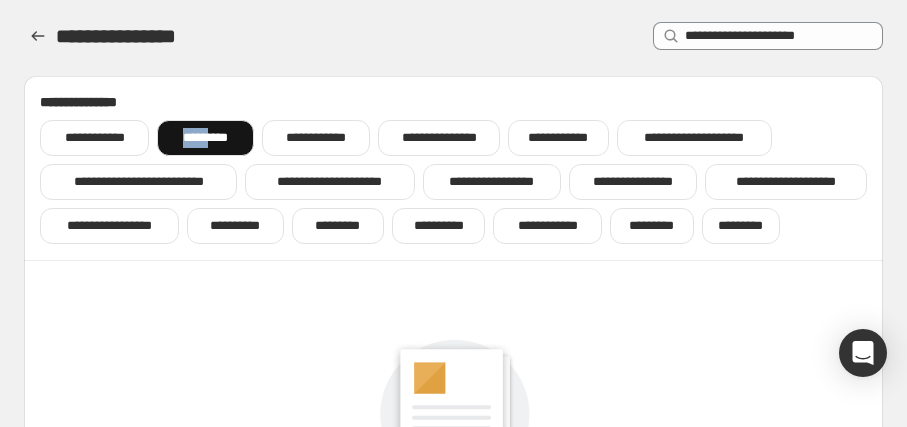 scroll, scrollTop: 0, scrollLeft: 0, axis: both 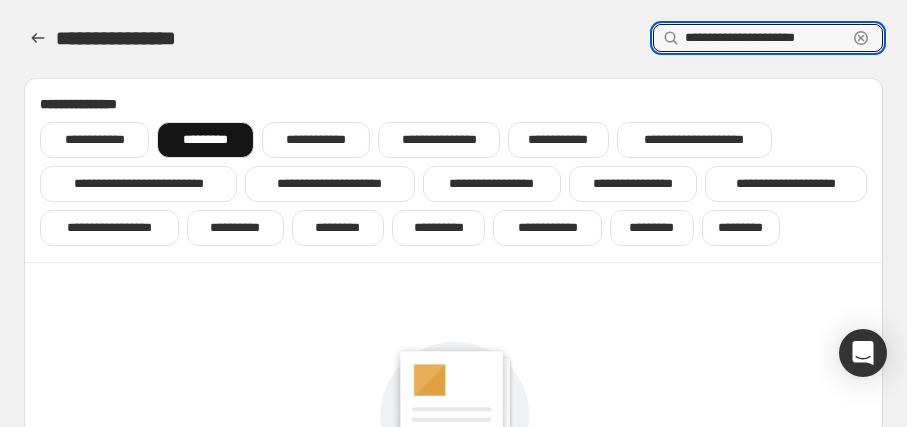 drag, startPoint x: 829, startPoint y: 32, endPoint x: 532, endPoint y: 82, distance: 301.17935 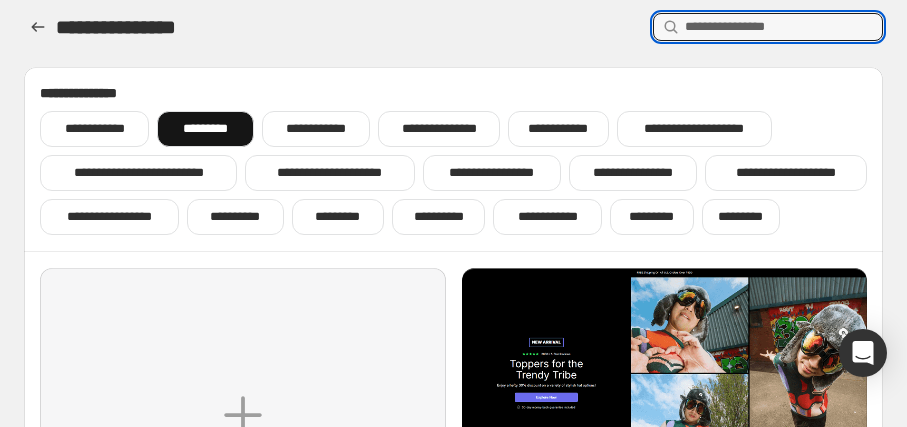 scroll, scrollTop: 0, scrollLeft: 0, axis: both 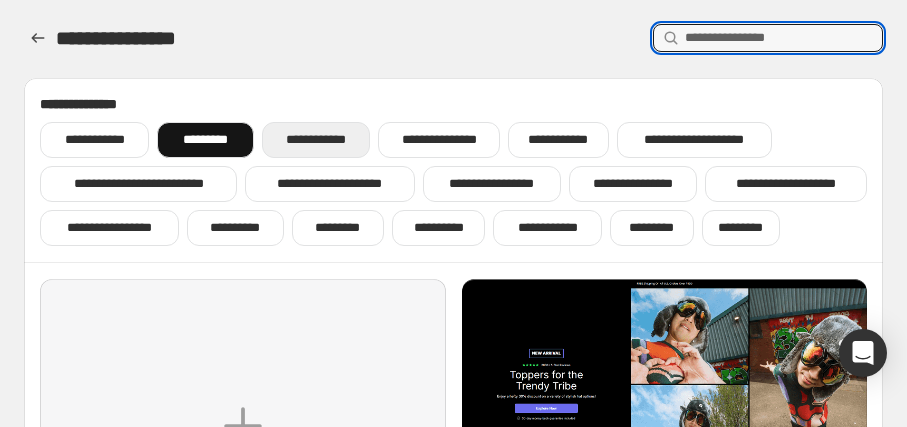 type 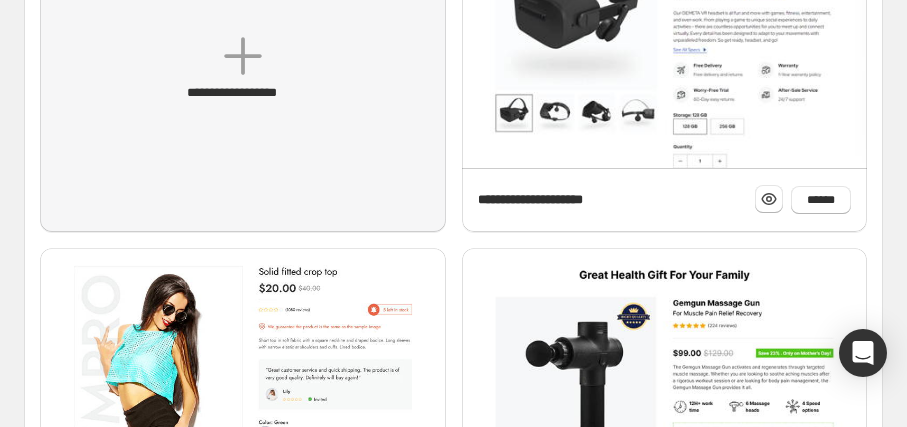 scroll, scrollTop: 0, scrollLeft: 0, axis: both 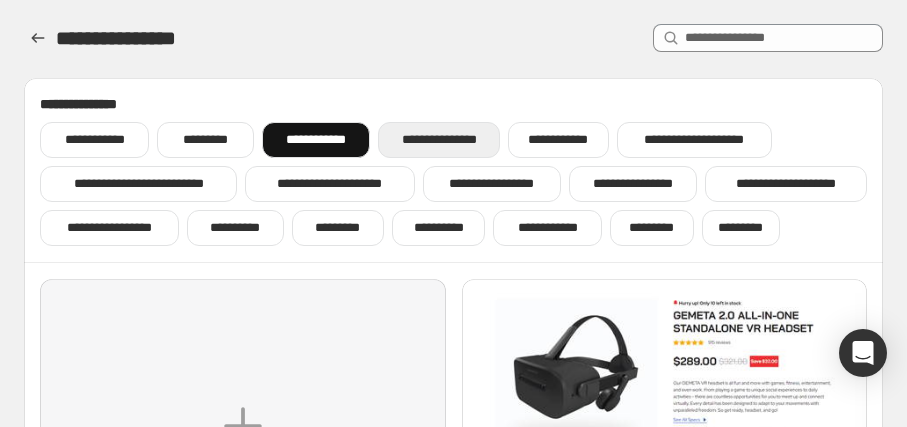 click on "**********" at bounding box center (439, 140) 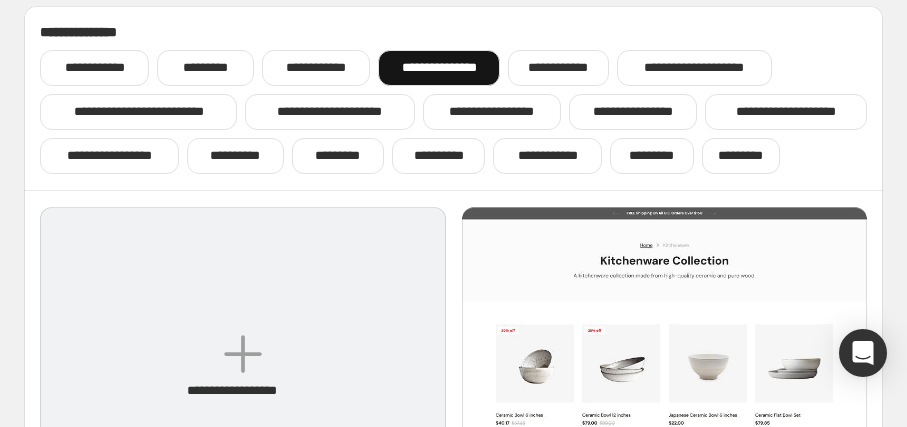 scroll, scrollTop: 0, scrollLeft: 0, axis: both 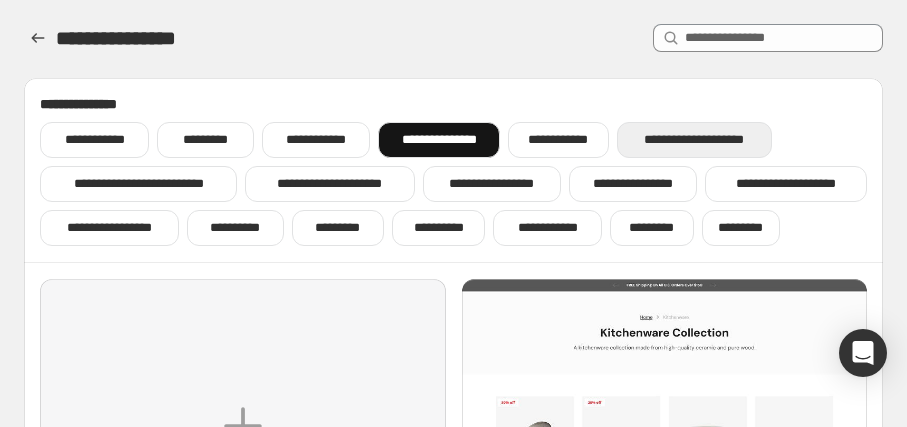 click on "**********" at bounding box center (694, 140) 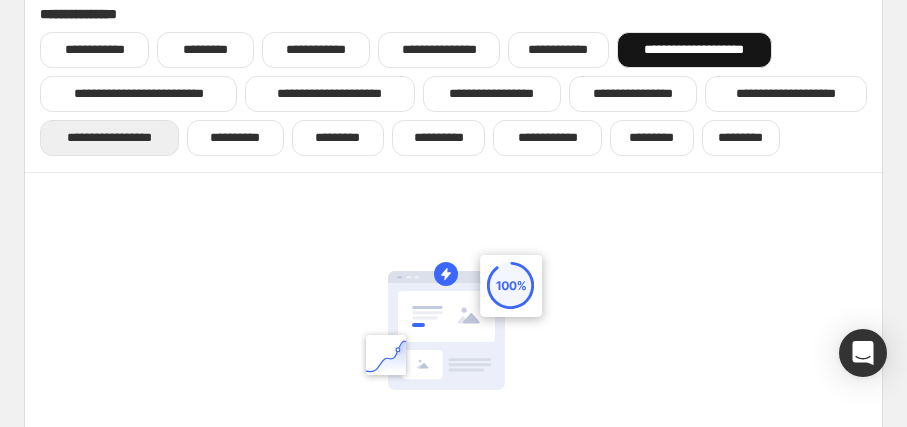 scroll, scrollTop: 89, scrollLeft: 0, axis: vertical 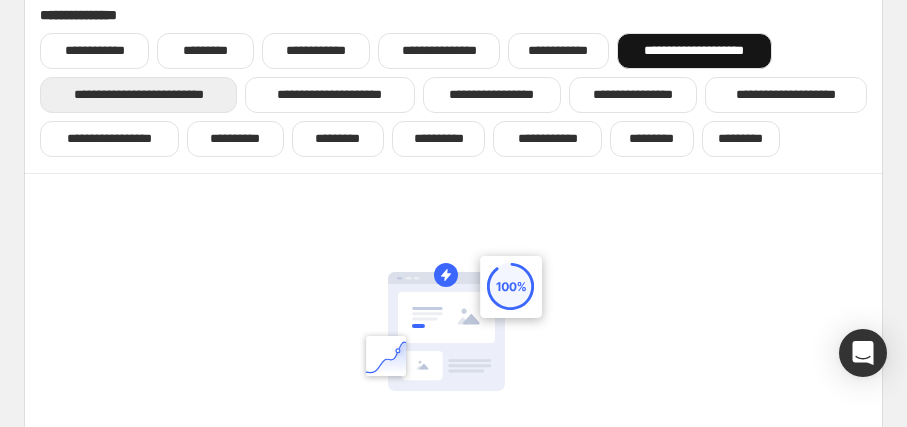 click on "**********" at bounding box center [138, 95] 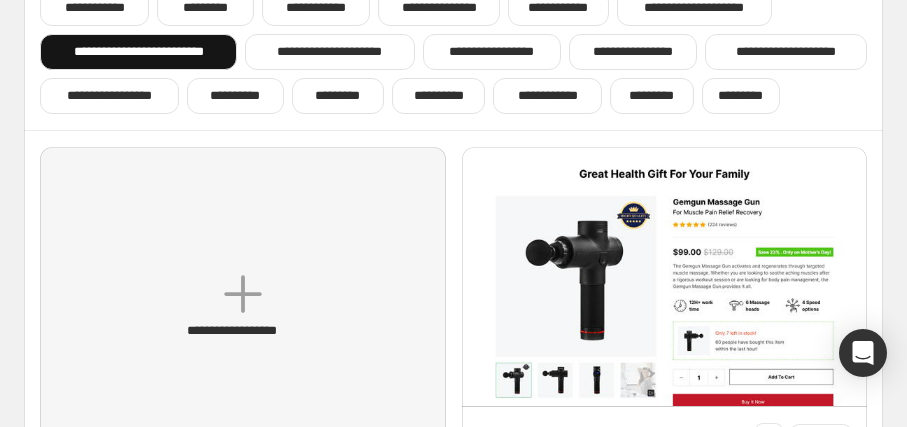 scroll, scrollTop: 0, scrollLeft: 0, axis: both 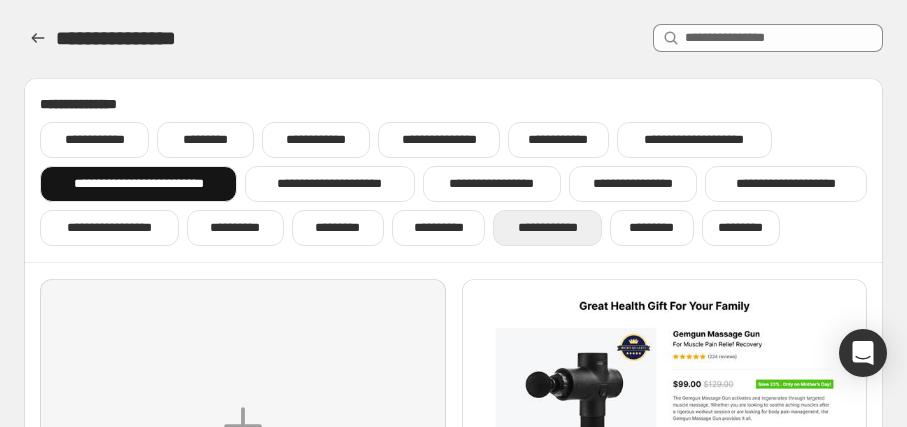 click on "**********" at bounding box center [547, 228] 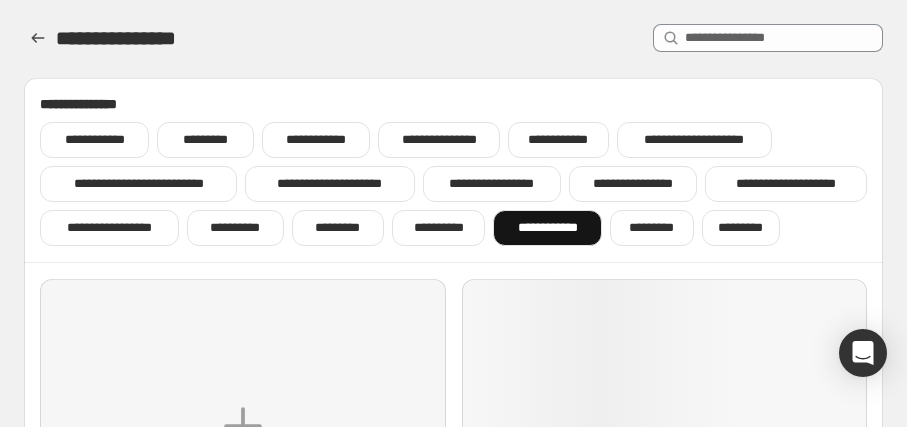 click on "**********" at bounding box center [547, 228] 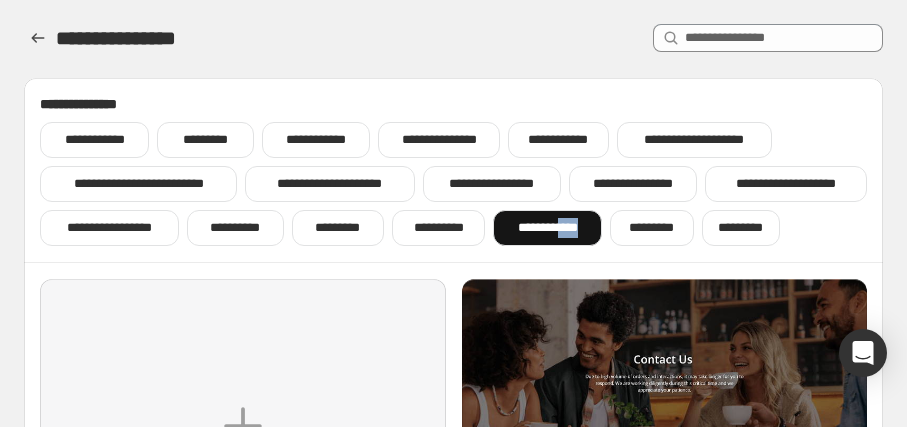 scroll, scrollTop: 0, scrollLeft: 0, axis: both 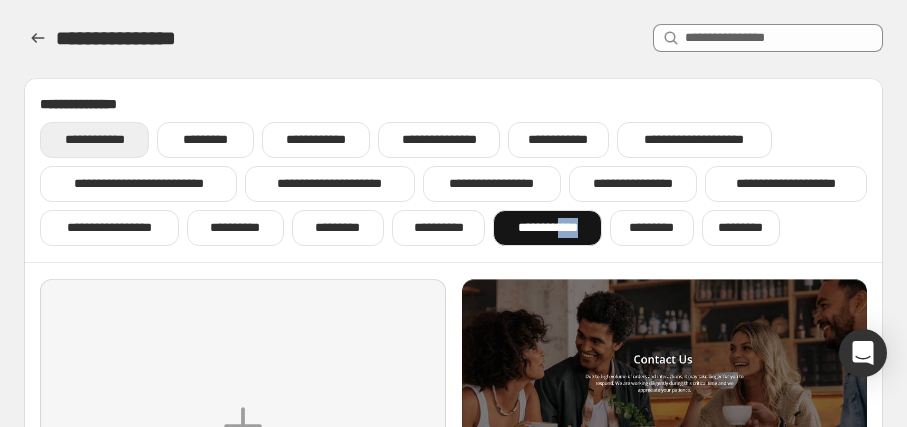 click on "**********" at bounding box center (94, 140) 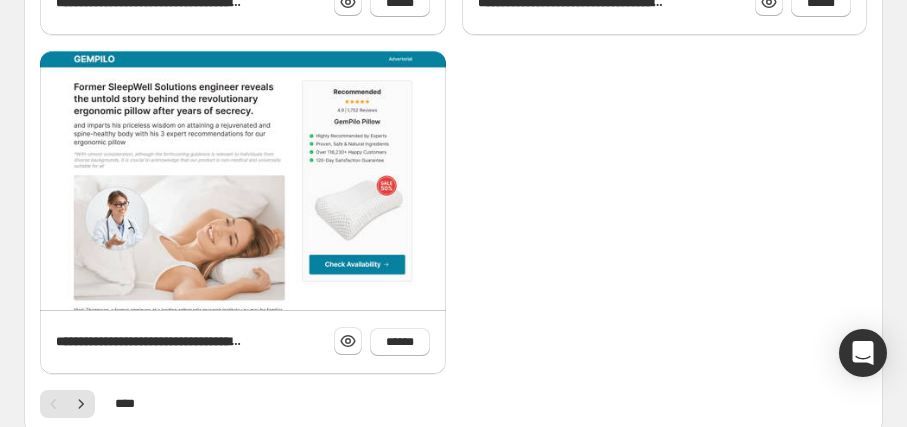 scroll, scrollTop: 1667, scrollLeft: 0, axis: vertical 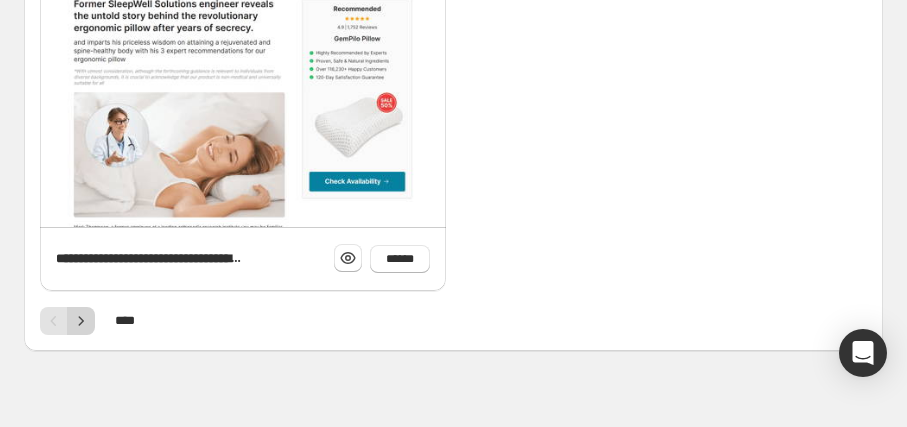 click 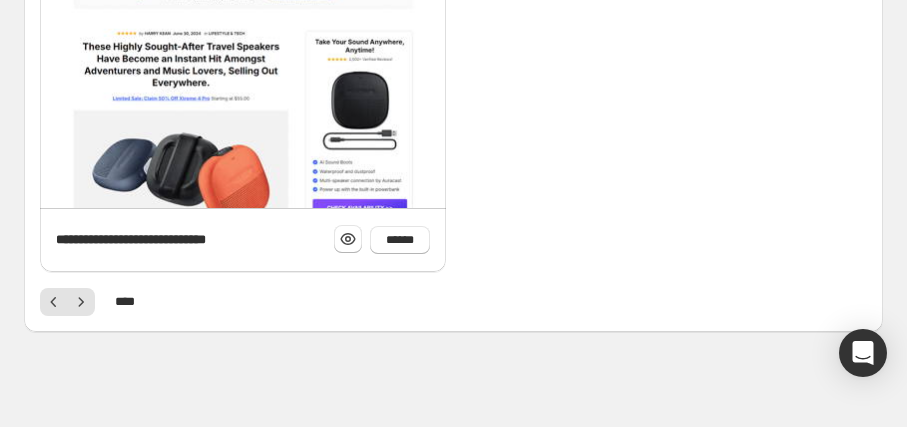 scroll, scrollTop: 1690, scrollLeft: 0, axis: vertical 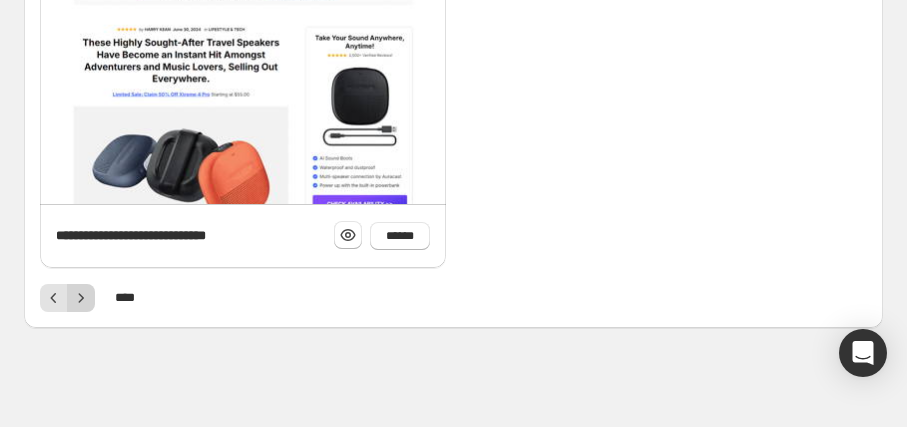 click 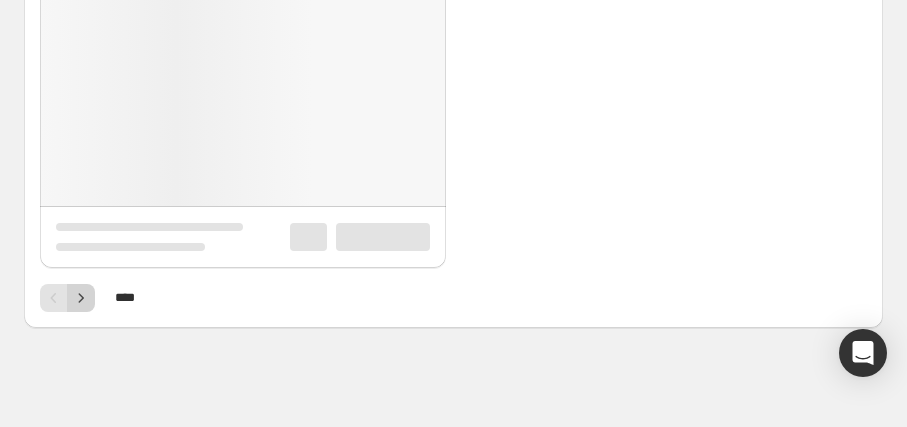 click at bounding box center [81, 298] 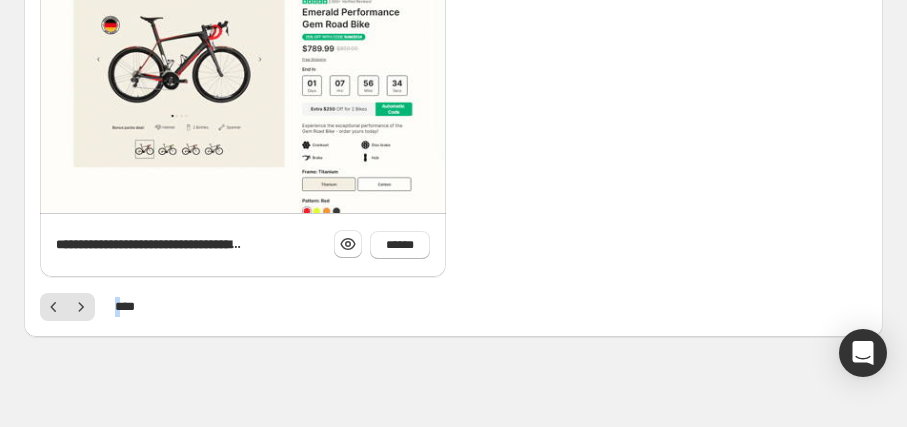 scroll, scrollTop: 1690, scrollLeft: 0, axis: vertical 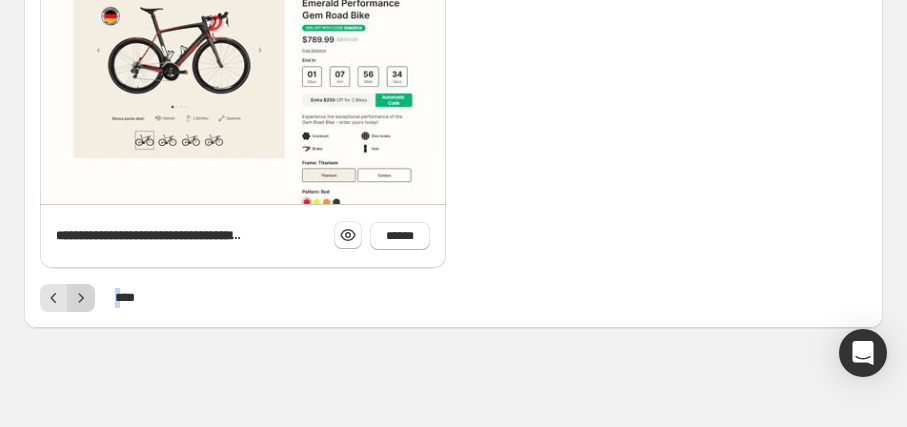 click at bounding box center [81, 298] 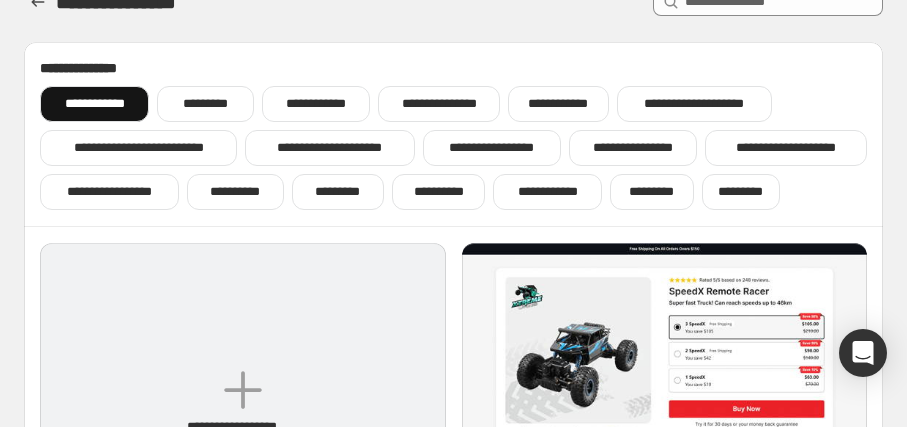 scroll, scrollTop: 38, scrollLeft: 0, axis: vertical 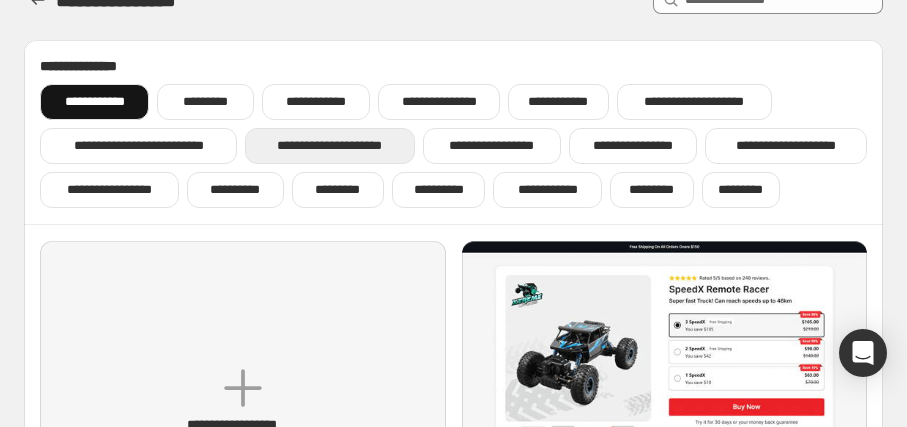 click on "**********" at bounding box center [329, 146] 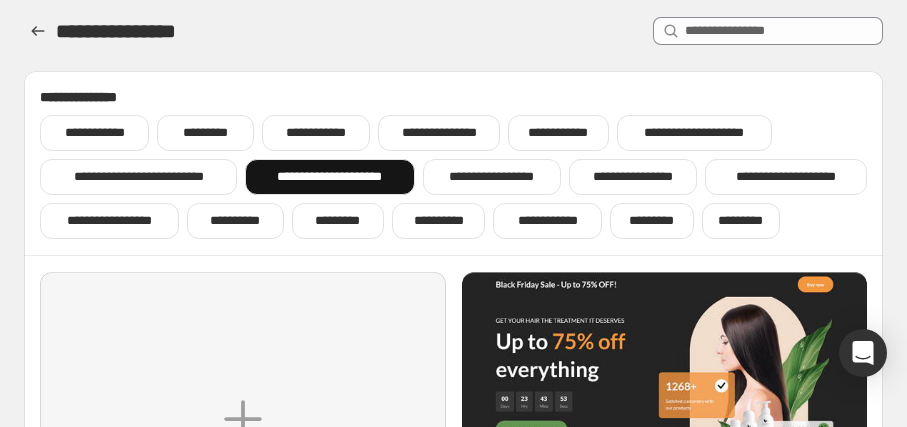 scroll, scrollTop: 0, scrollLeft: 0, axis: both 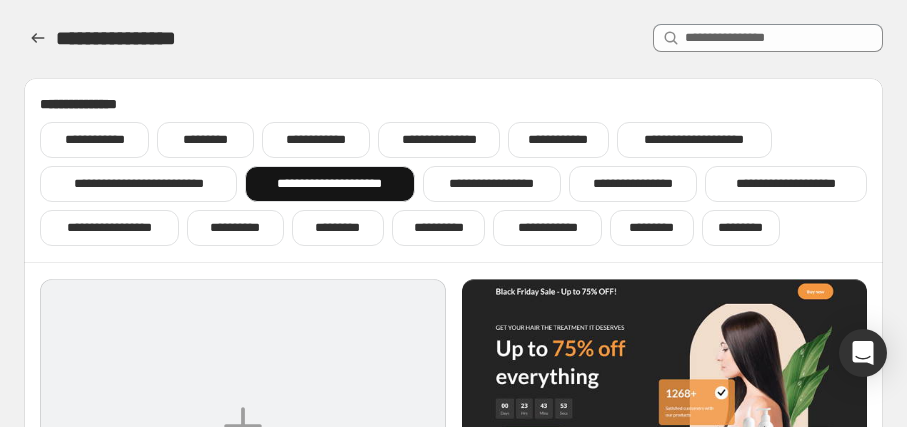 click 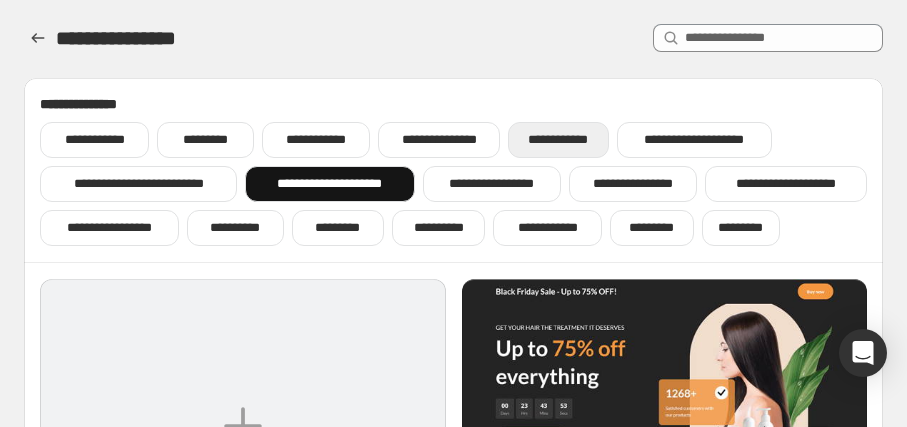 click on "**********" at bounding box center (558, 140) 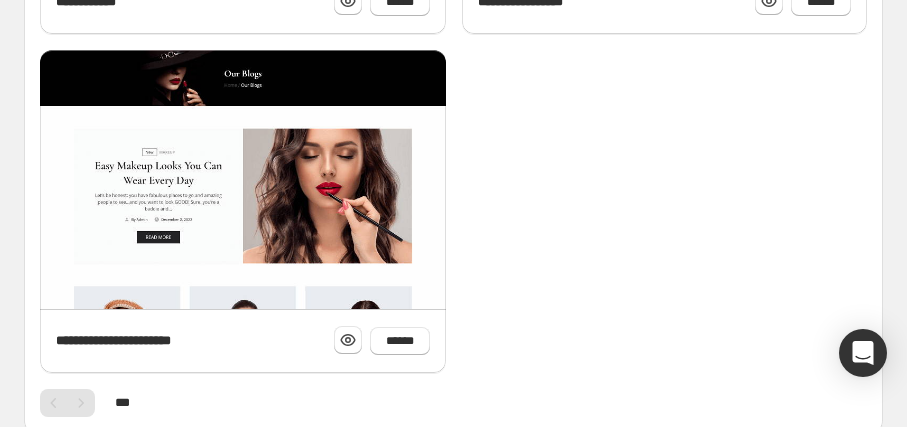 scroll, scrollTop: 1259, scrollLeft: 0, axis: vertical 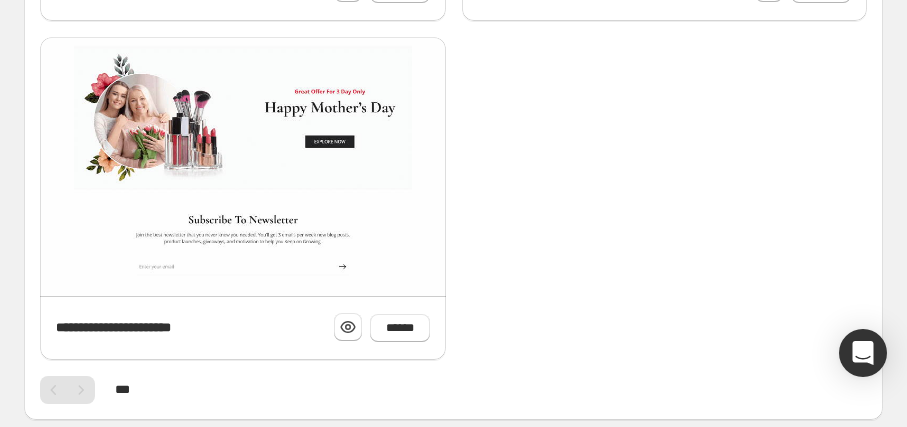 click at bounding box center (243, -217) 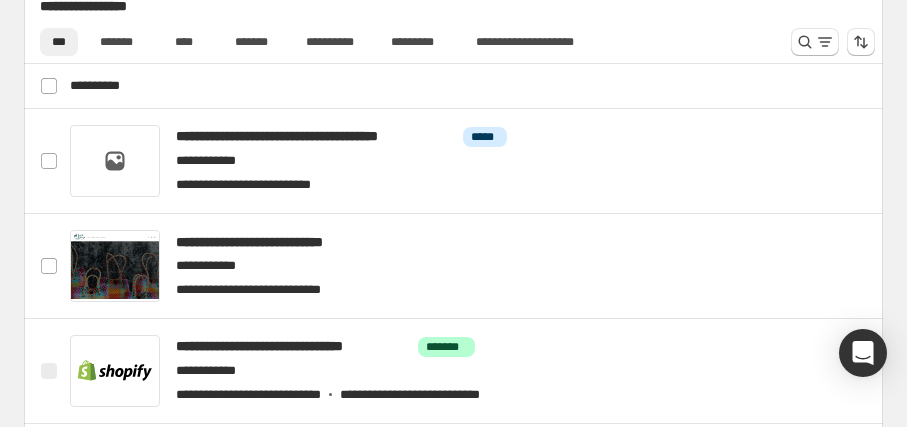 scroll, scrollTop: 626, scrollLeft: 0, axis: vertical 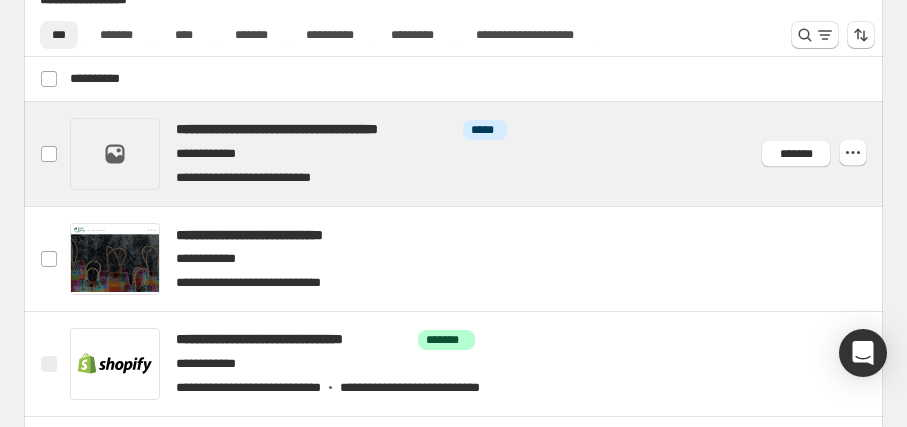 click at bounding box center (475, 154) 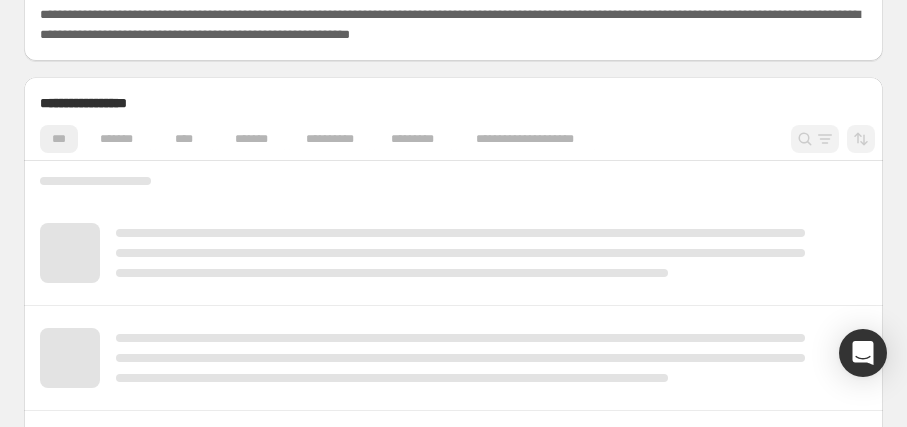 scroll, scrollTop: 69, scrollLeft: 0, axis: vertical 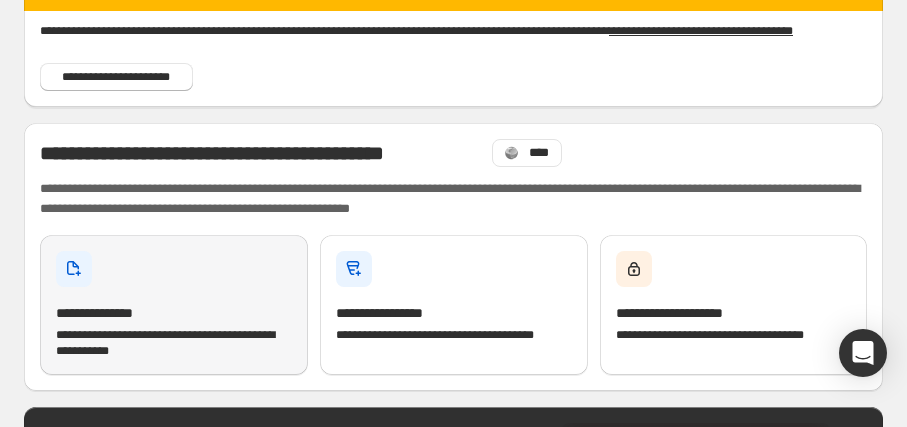 click on "**********" at bounding box center [174, 343] 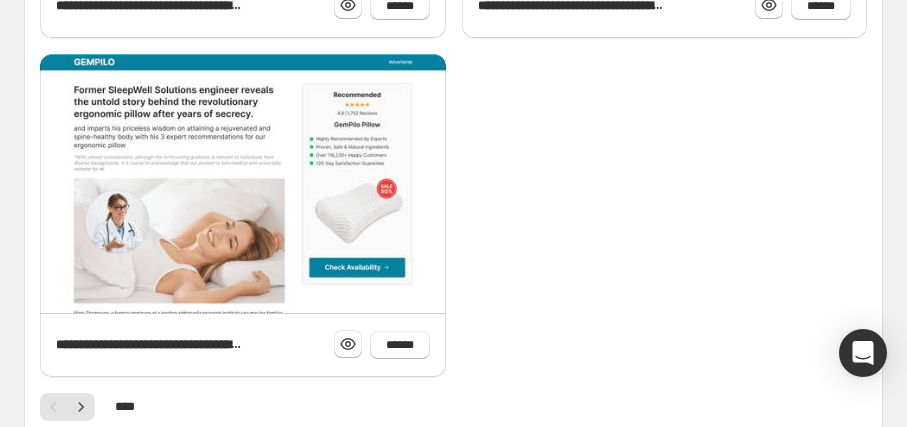 scroll, scrollTop: 1588, scrollLeft: 0, axis: vertical 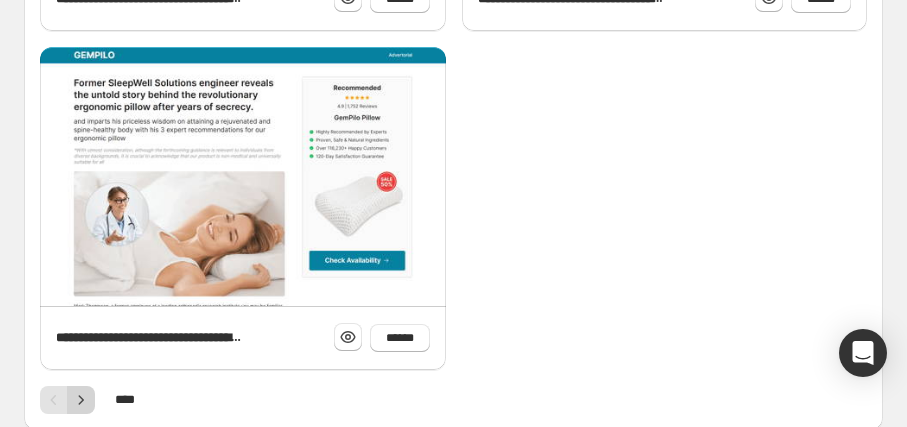 click 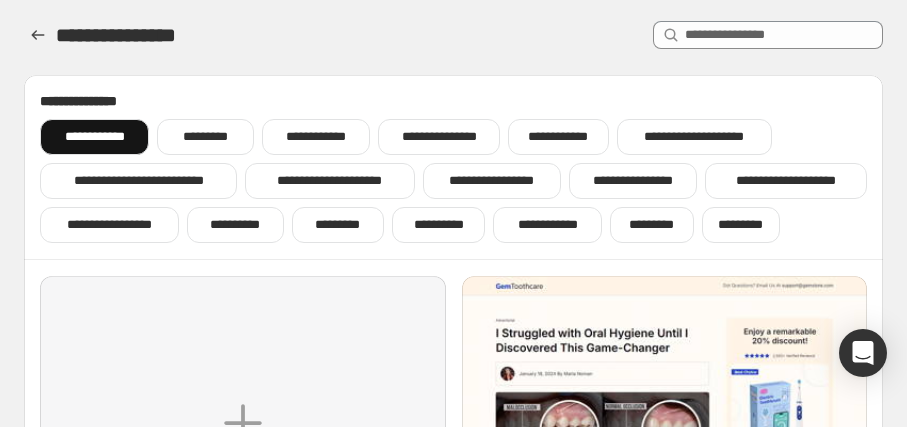 scroll, scrollTop: 0, scrollLeft: 0, axis: both 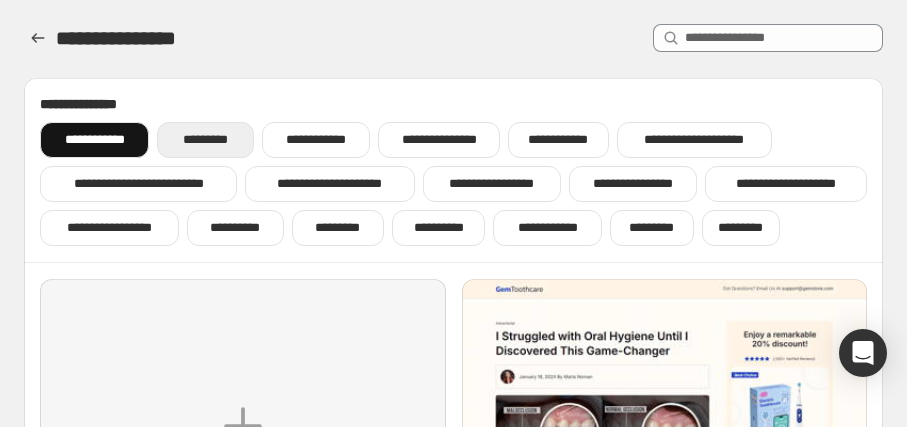 click on "*********" at bounding box center (205, 140) 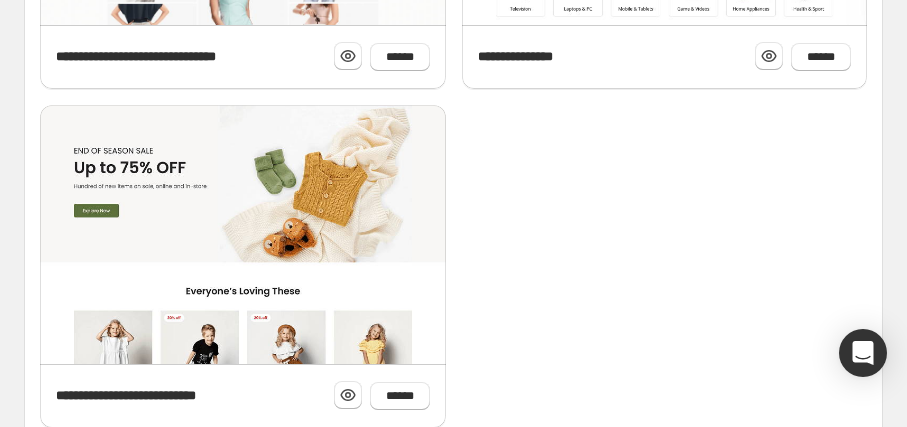 scroll, scrollTop: 1568, scrollLeft: 0, axis: vertical 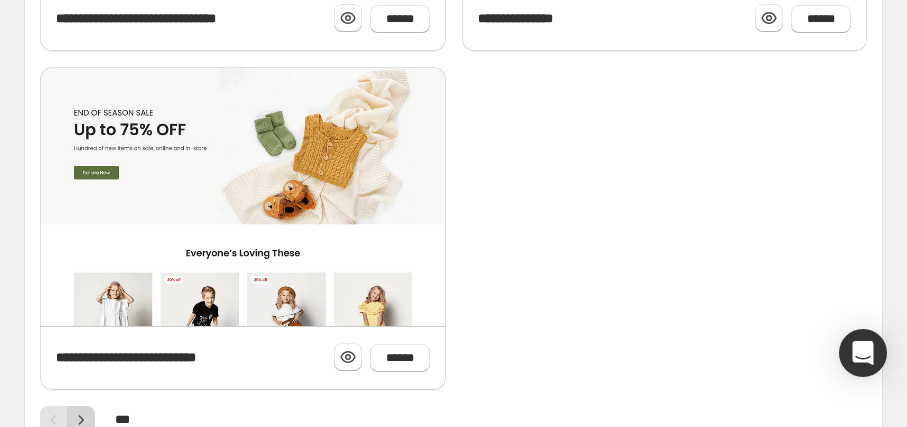 click 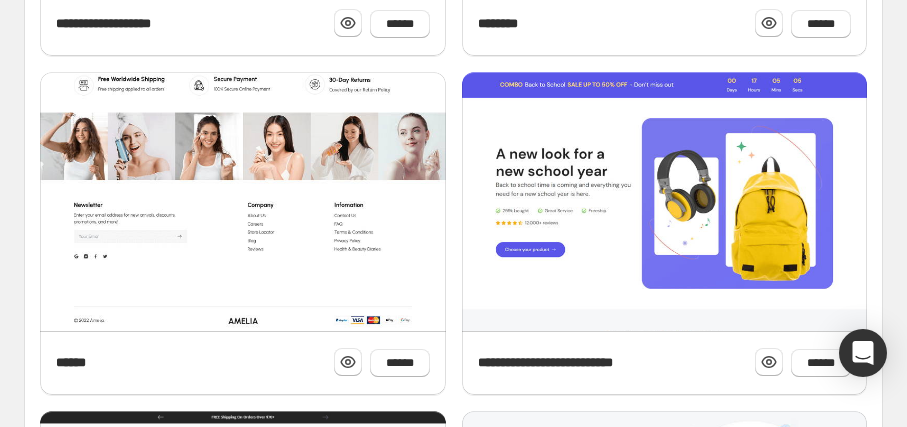 scroll, scrollTop: 924, scrollLeft: 0, axis: vertical 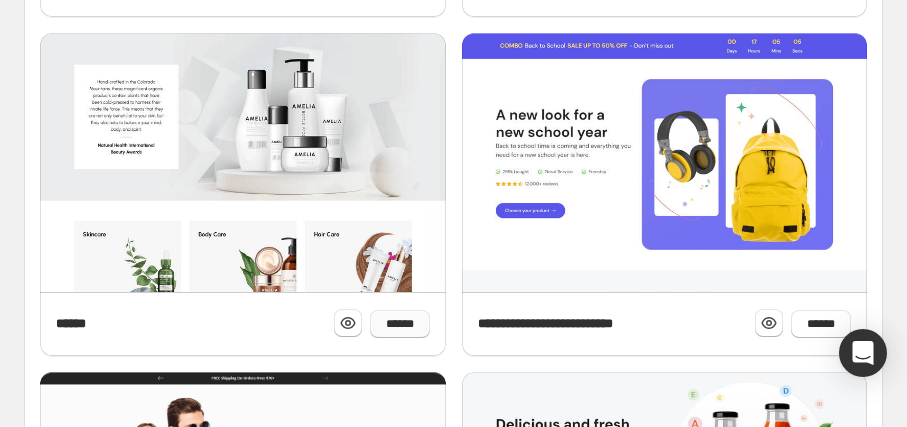 click on "******" at bounding box center [400, 324] 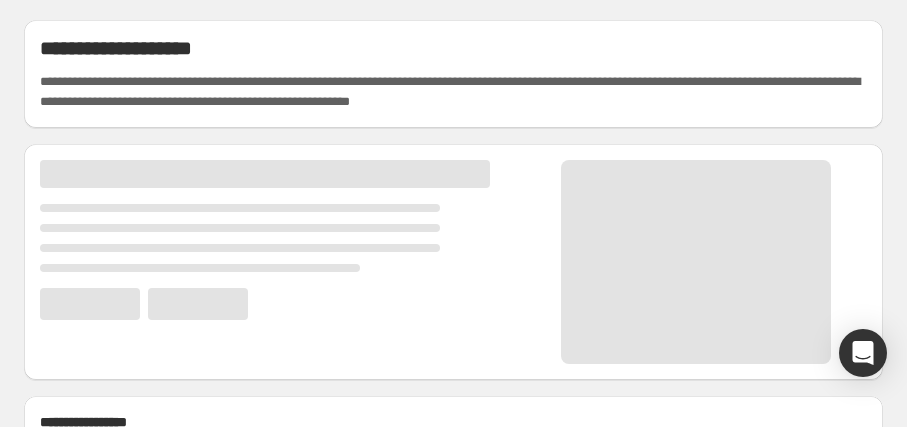 scroll, scrollTop: 0, scrollLeft: 0, axis: both 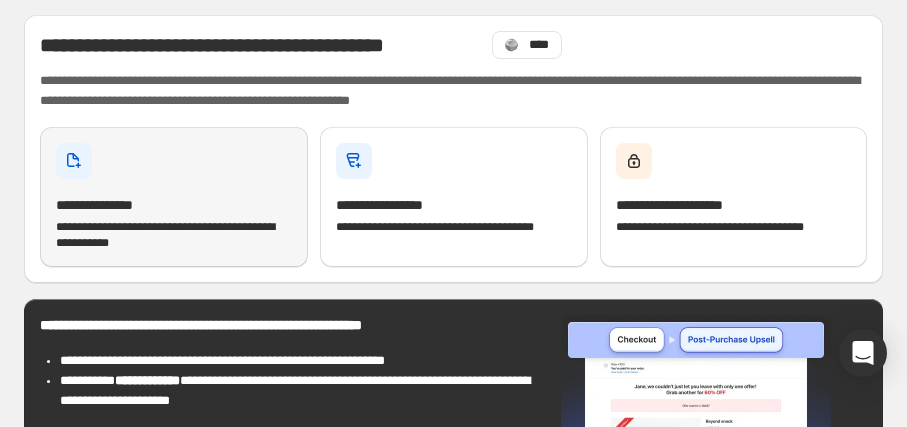 click on "**********" at bounding box center [174, 197] 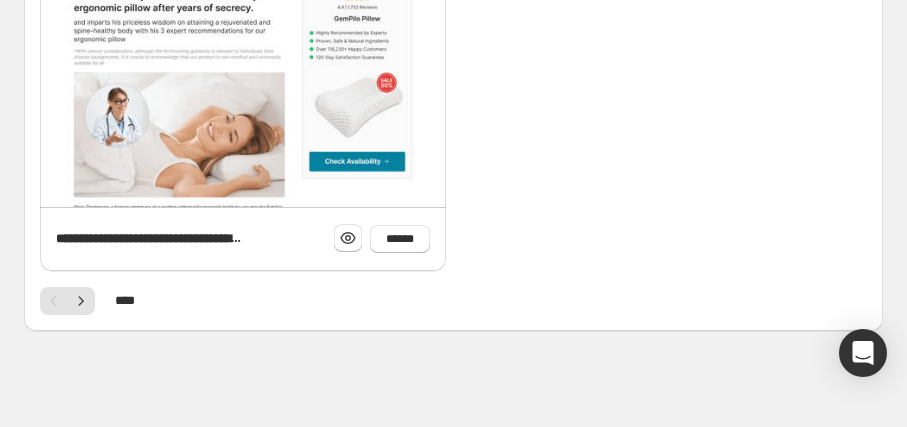 scroll, scrollTop: 1690, scrollLeft: 0, axis: vertical 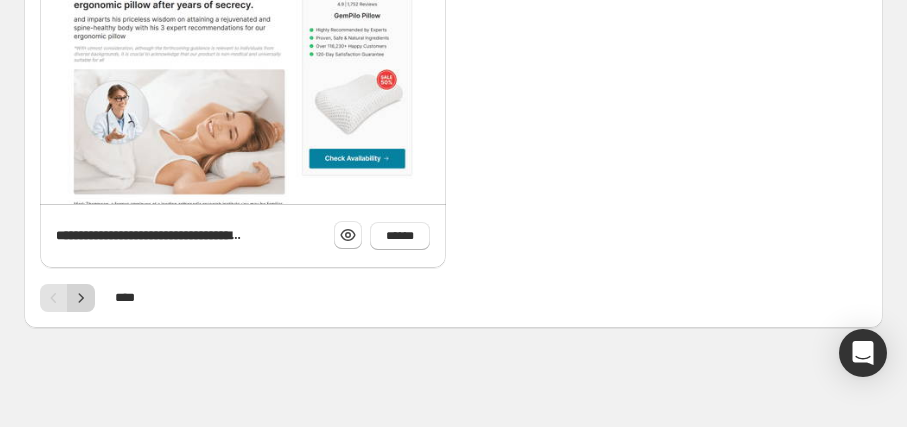 click at bounding box center [81, 298] 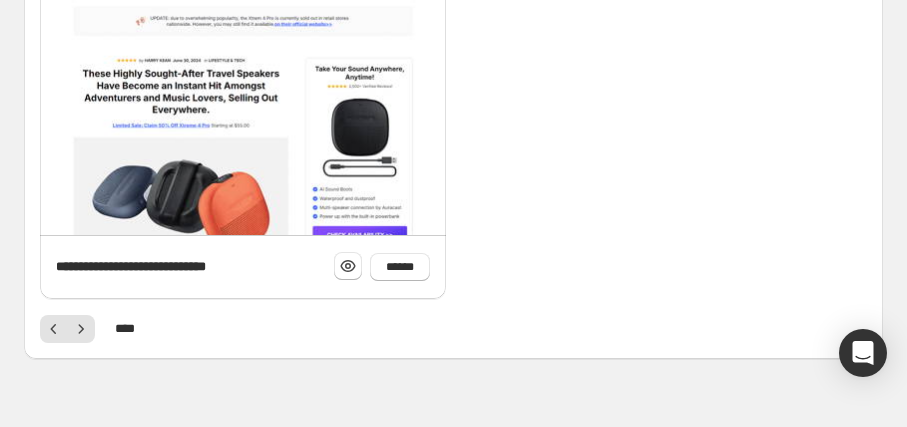 scroll, scrollTop: 1690, scrollLeft: 0, axis: vertical 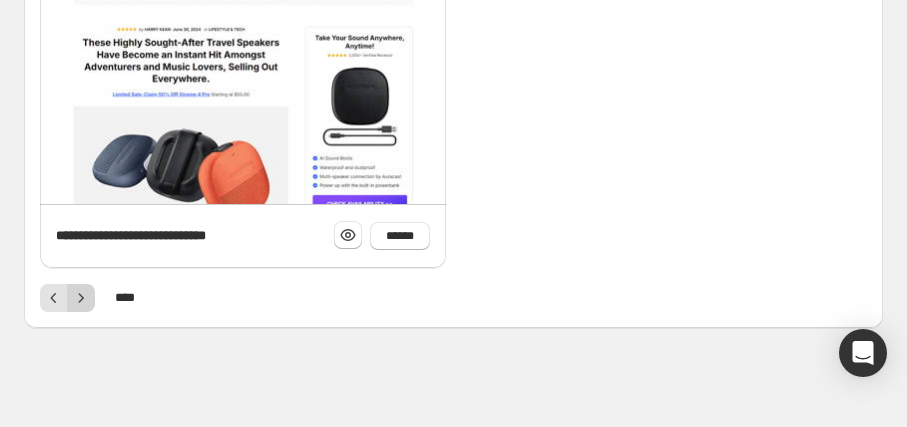 click 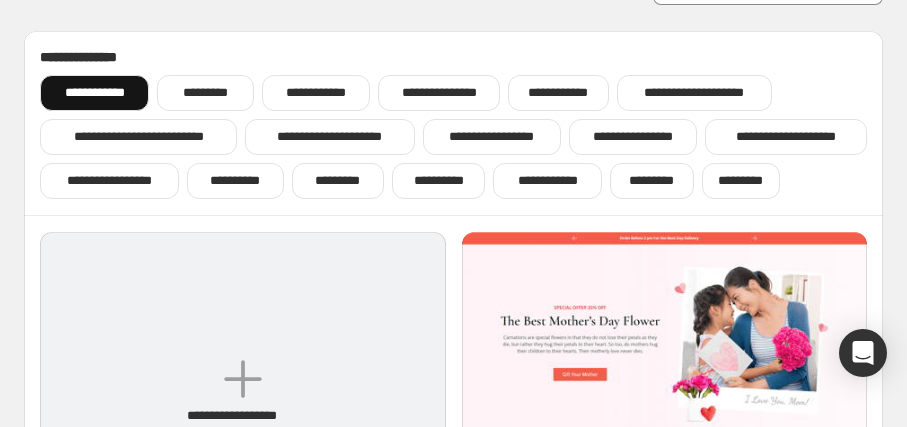 scroll, scrollTop: 0, scrollLeft: 0, axis: both 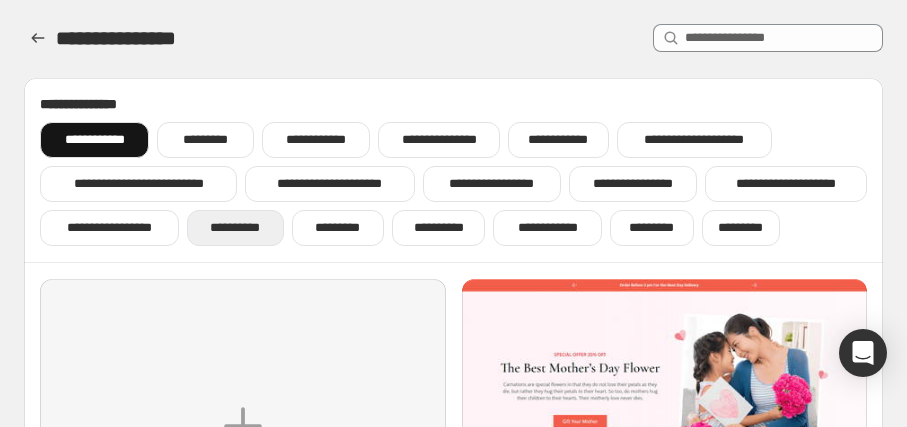 click on "**********" at bounding box center [235, 228] 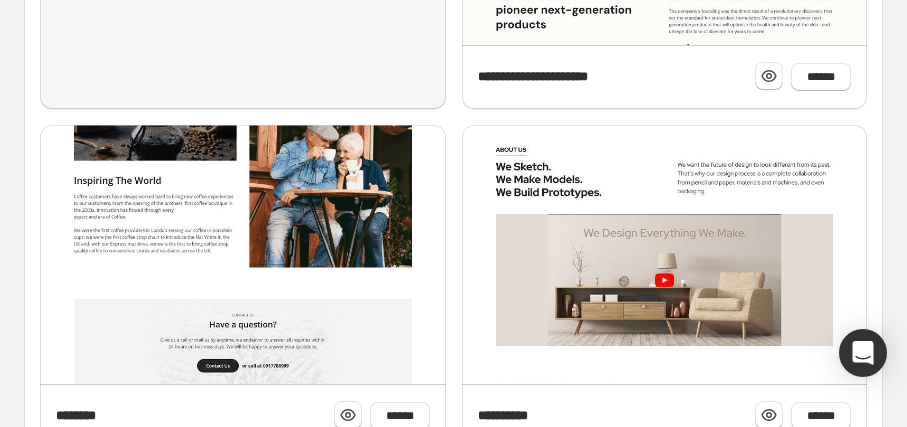 scroll, scrollTop: 532, scrollLeft: 0, axis: vertical 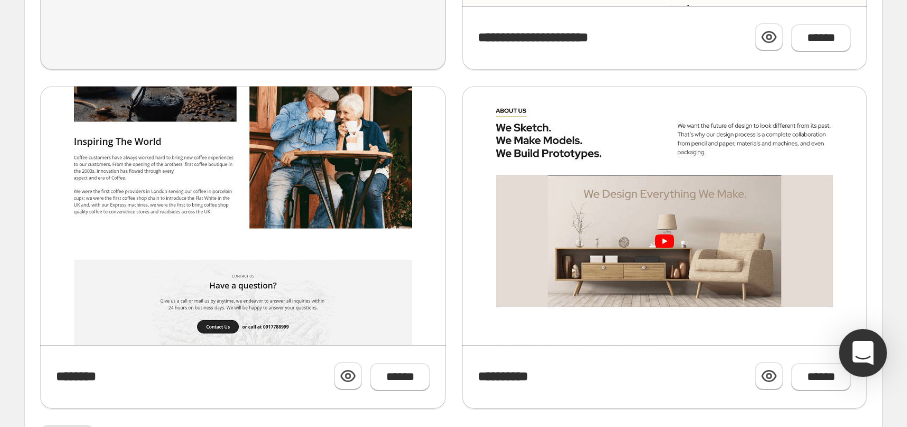 click at bounding box center [243, -206] 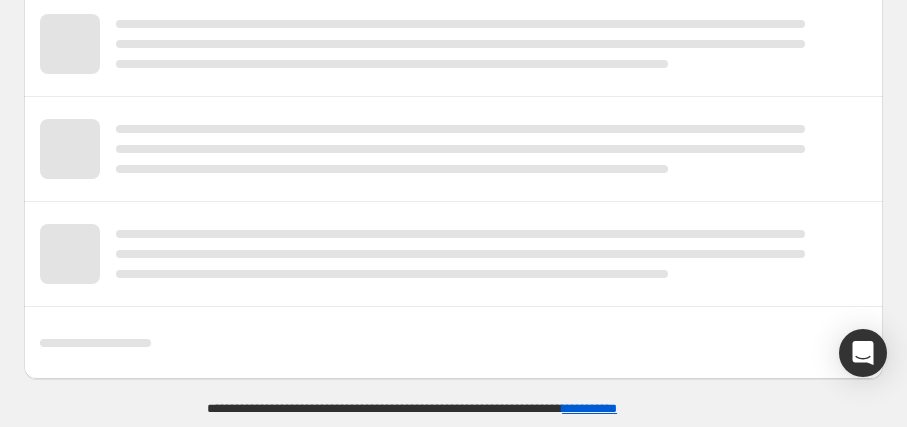 scroll, scrollTop: 0, scrollLeft: 0, axis: both 